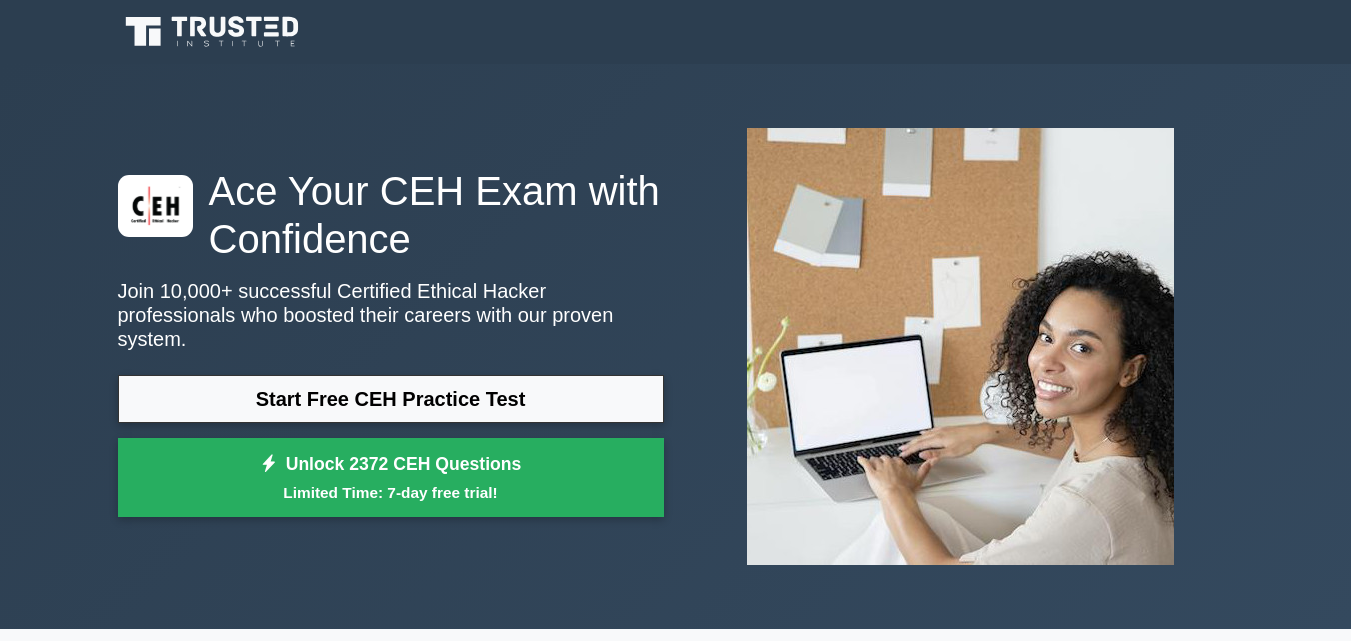 scroll, scrollTop: 0, scrollLeft: 0, axis: both 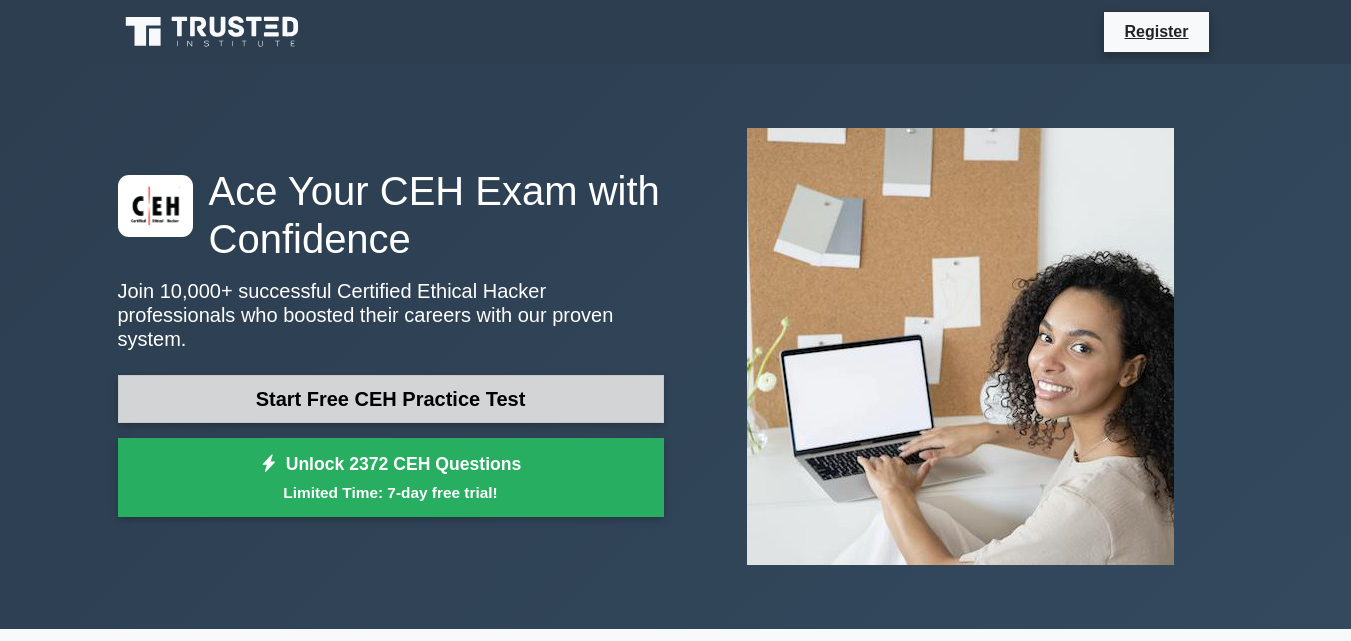click on "Start Free CEH Practice Test" at bounding box center (391, 399) 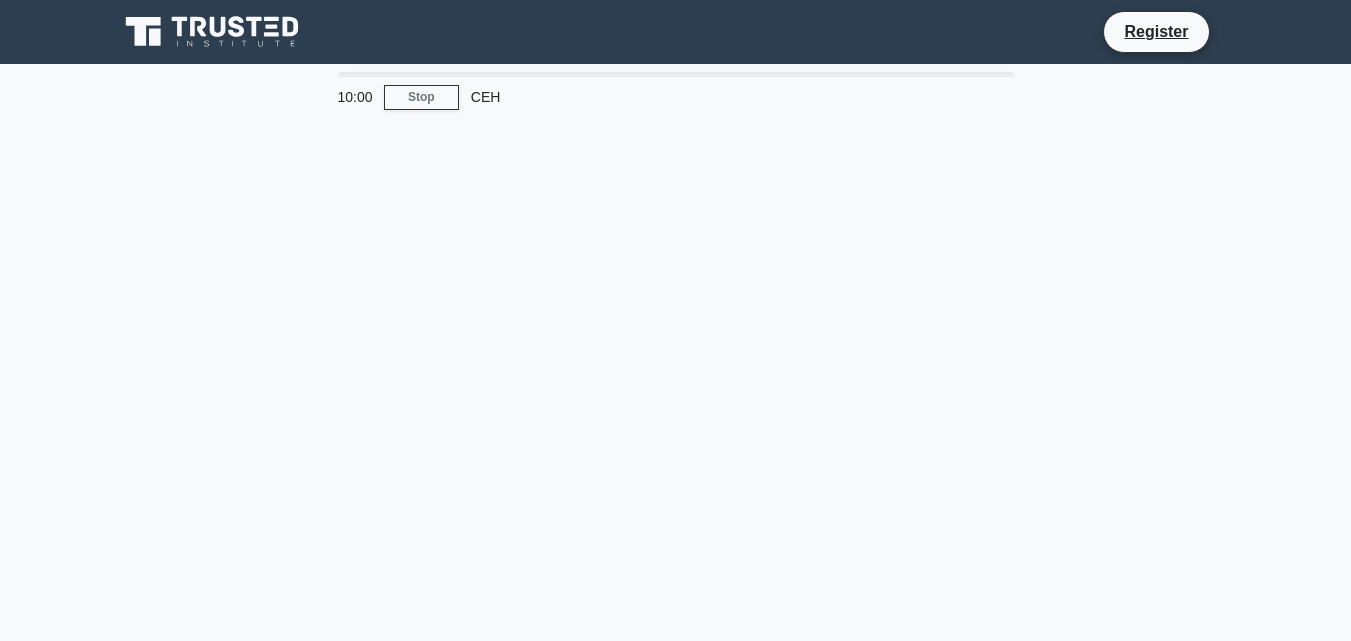 scroll, scrollTop: 0, scrollLeft: 0, axis: both 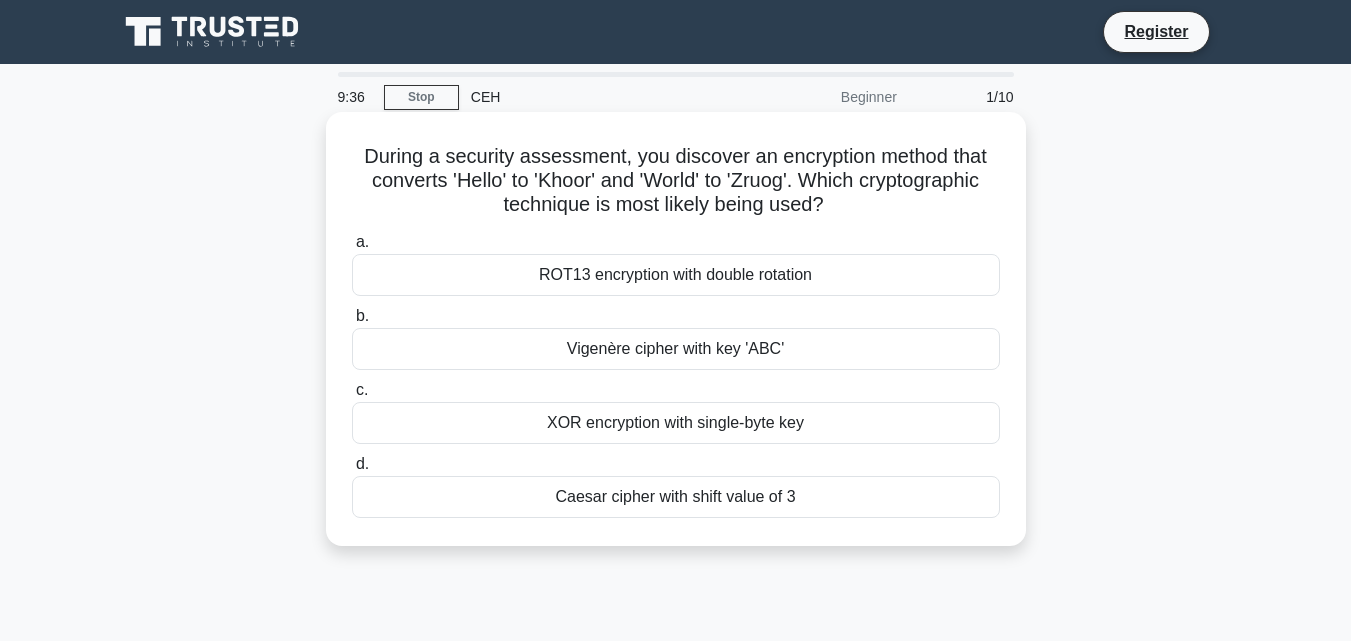 click on "Vigenère cipher with key 'ABC'" at bounding box center (676, 349) 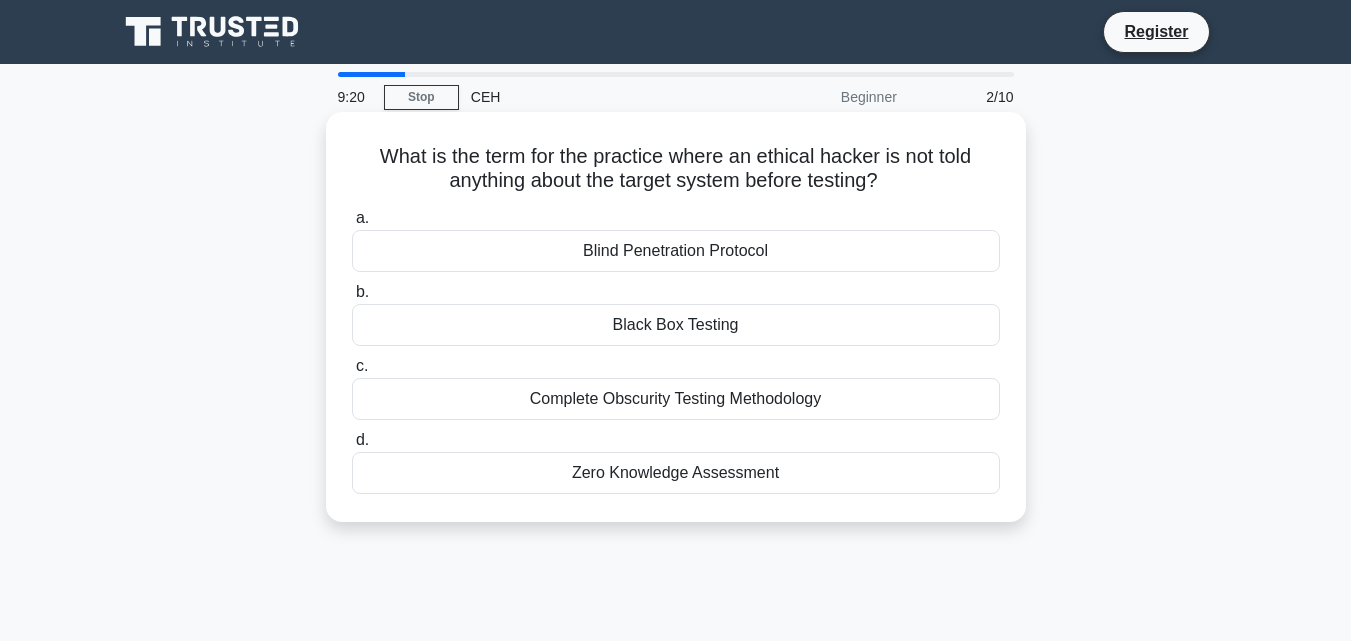 click on "b.
Black Box Testing" at bounding box center [676, 313] 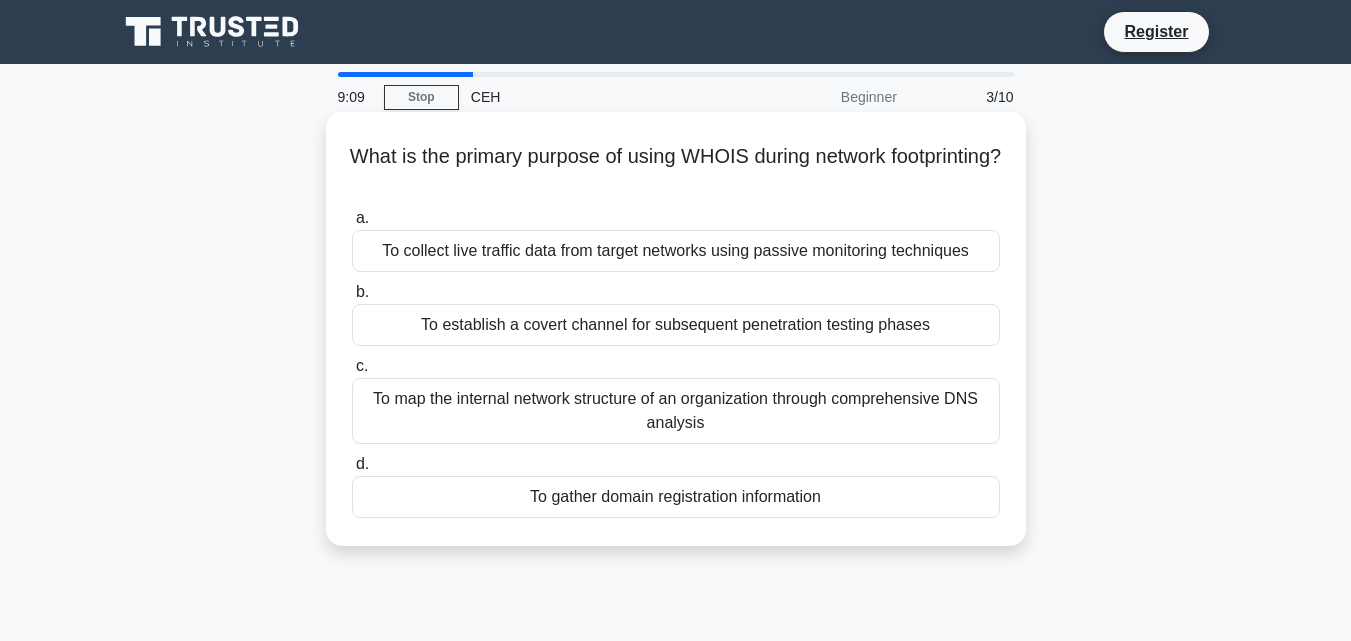 click on "To map the internal network structure of an organization through comprehensive DNS analysis" at bounding box center (676, 411) 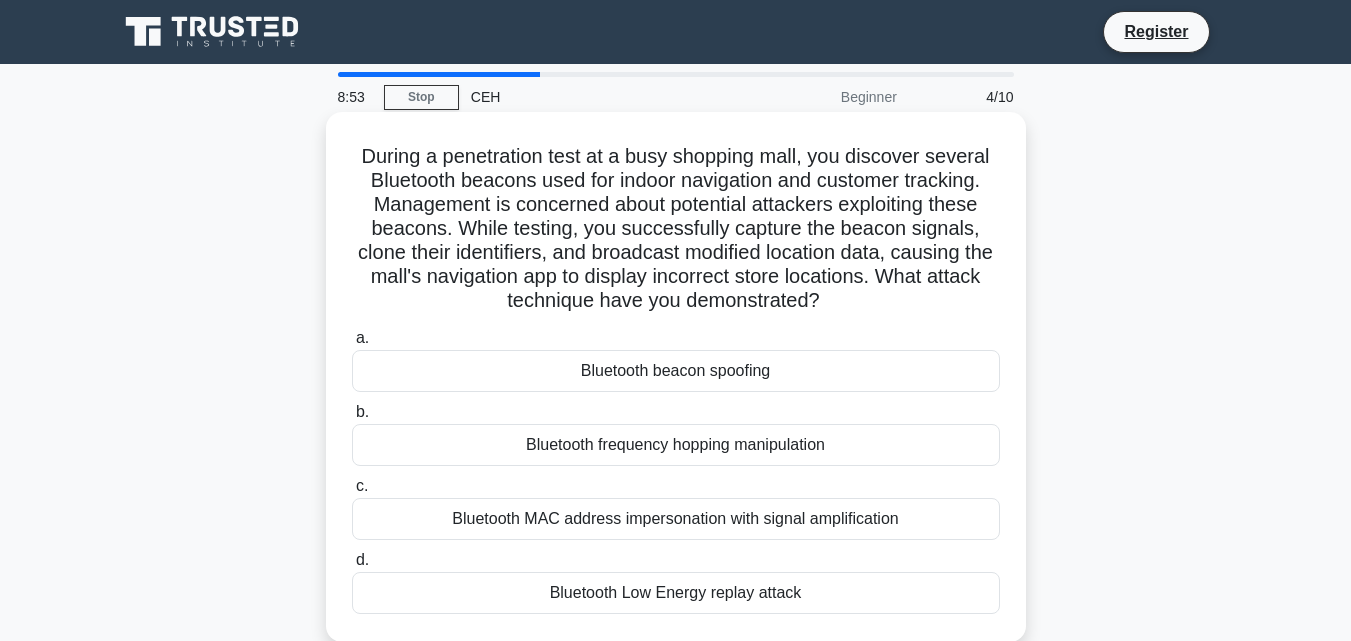 drag, startPoint x: 798, startPoint y: 378, endPoint x: 767, endPoint y: 388, distance: 32.572994 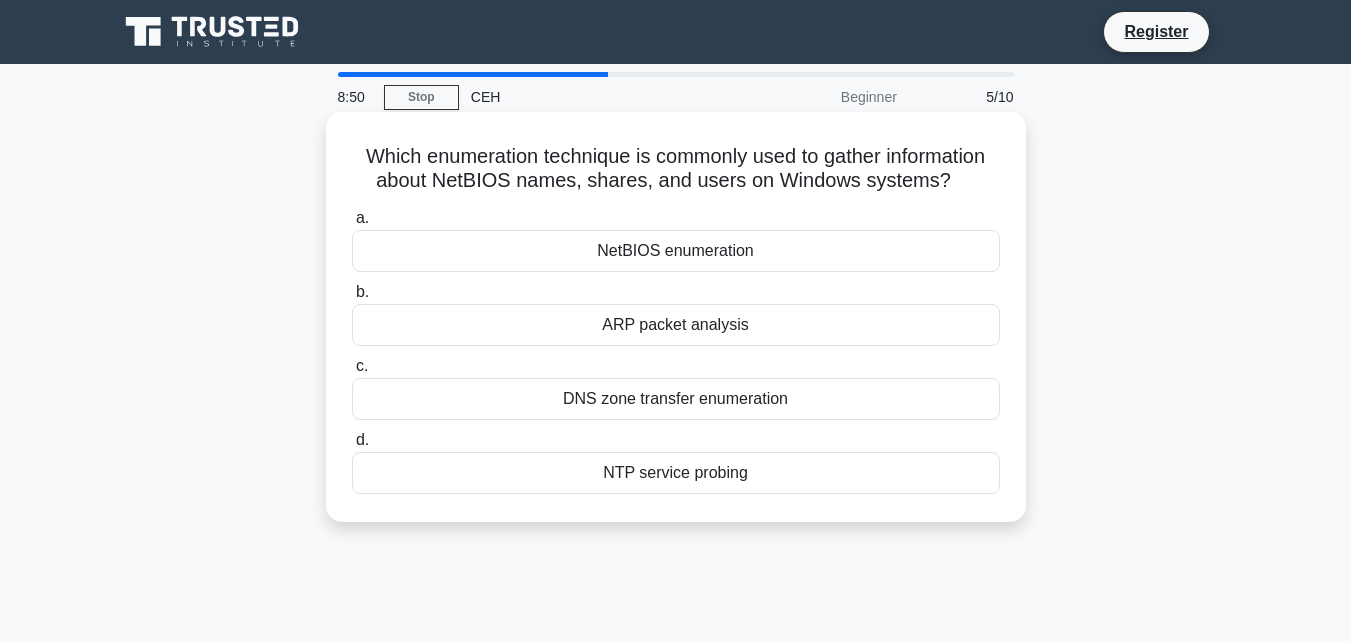 click on "NetBIOS enumeration" at bounding box center (676, 251) 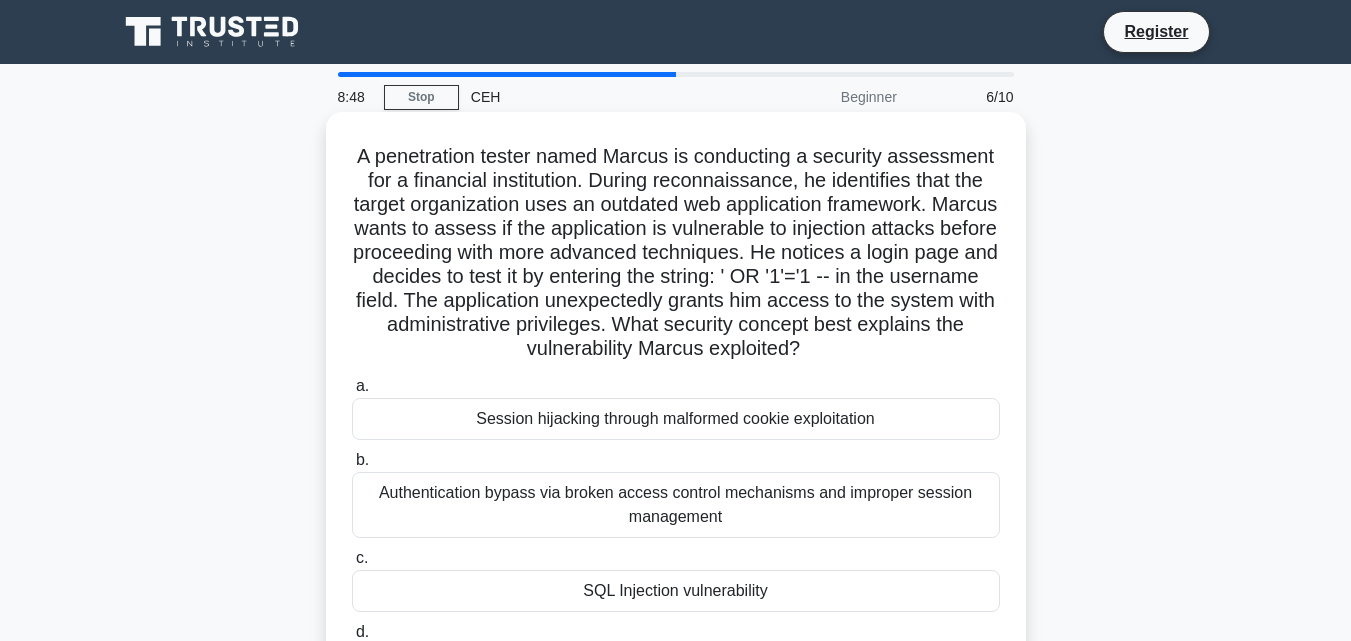 click on "Session hijacking through malformed cookie exploitation" at bounding box center (676, 419) 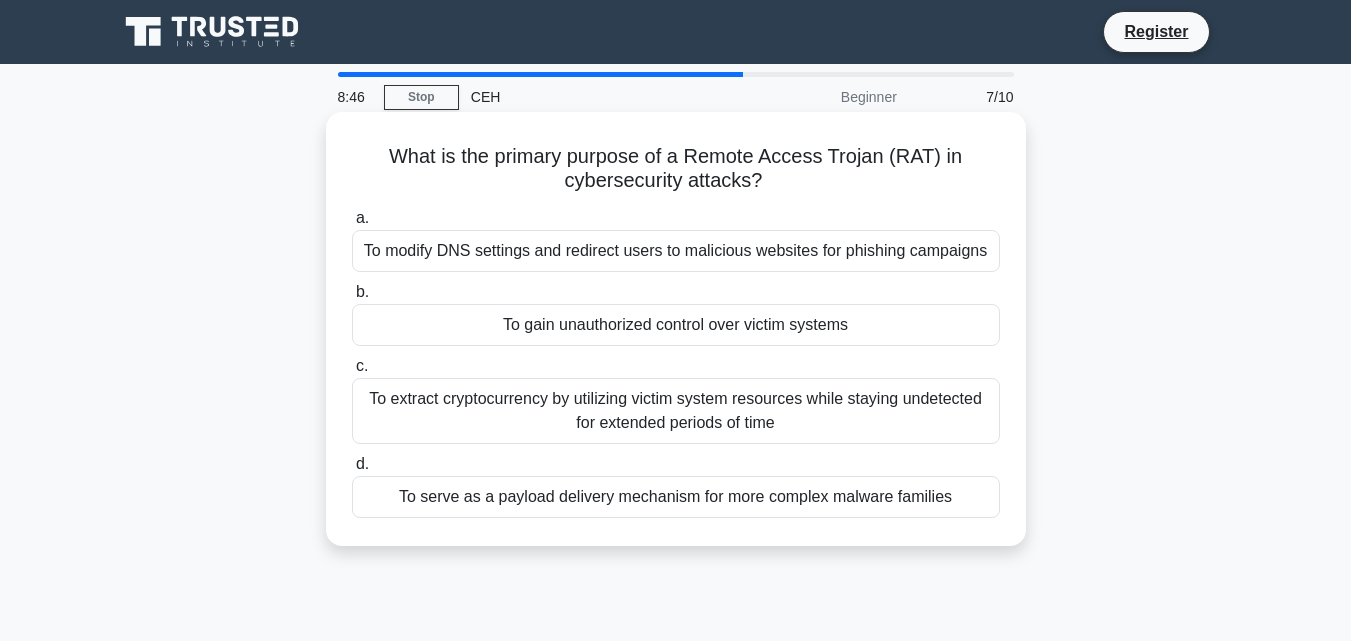 click on "To gain unauthorized control over victim systems" at bounding box center [676, 325] 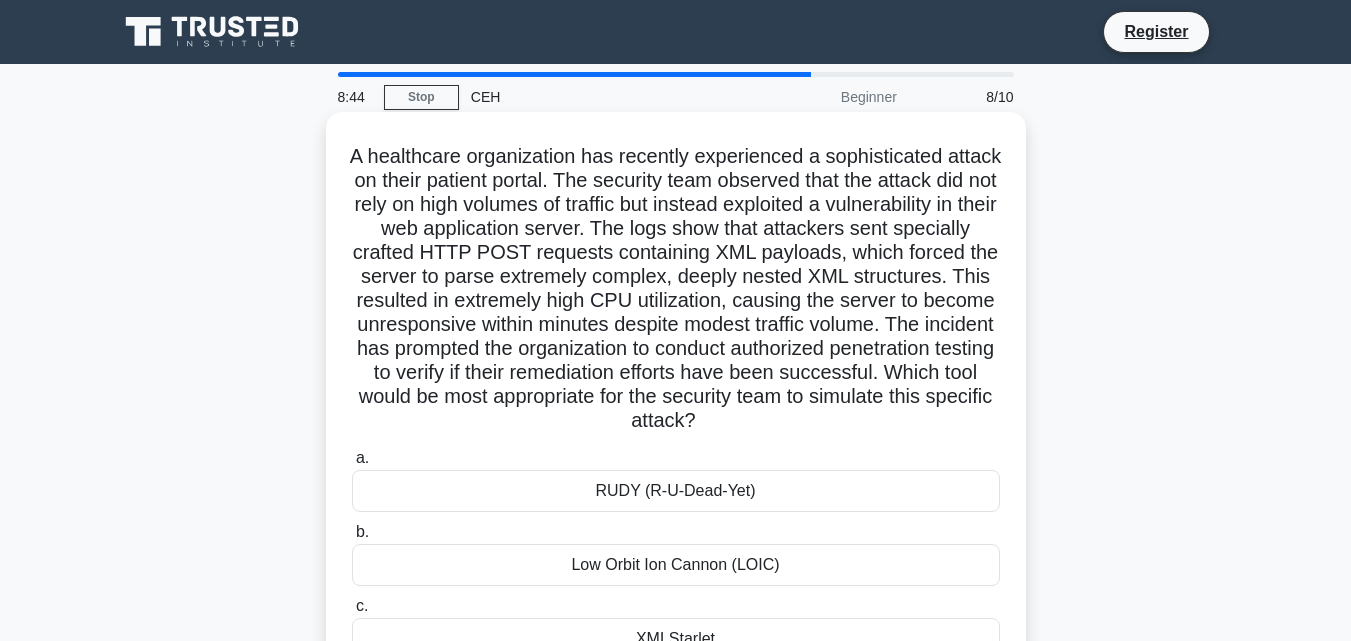 click on "RUDY (R-U-Dead-Yet)" at bounding box center [676, 491] 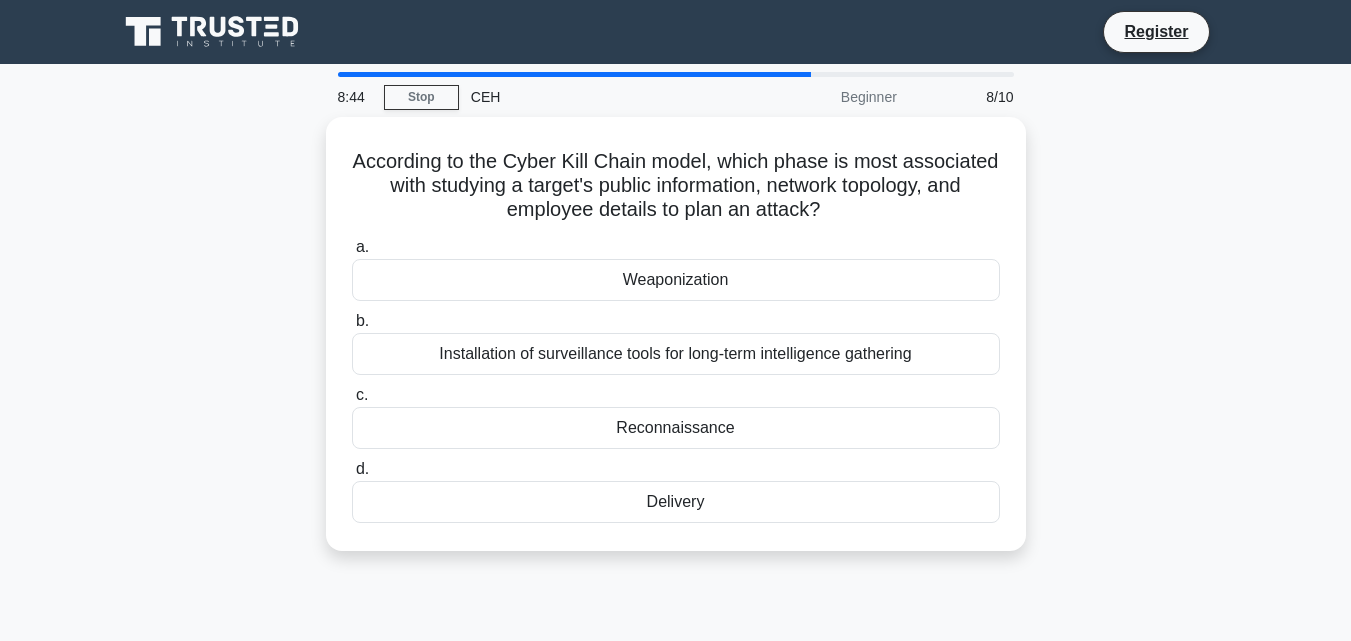 click on "Delivery" at bounding box center [676, 502] 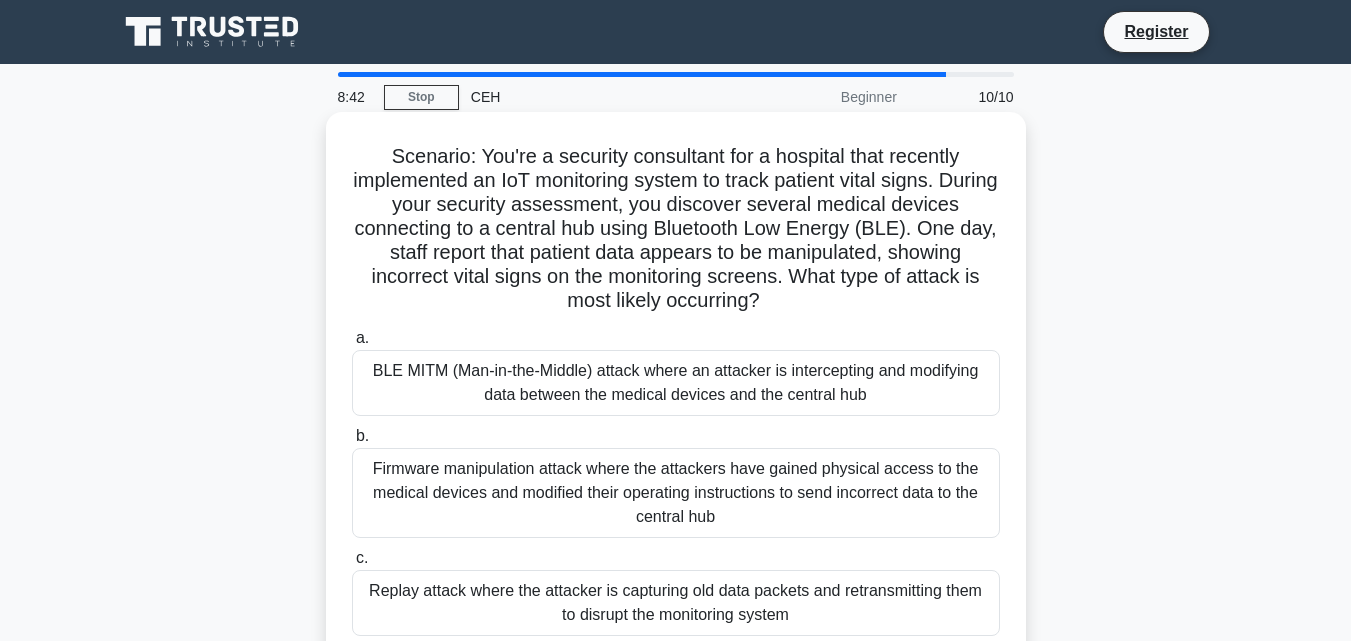 click on "BLE MITM (Man-in-the-Middle) attack where an attacker is intercepting and modifying data between the medical devices and the central hub" at bounding box center [676, 383] 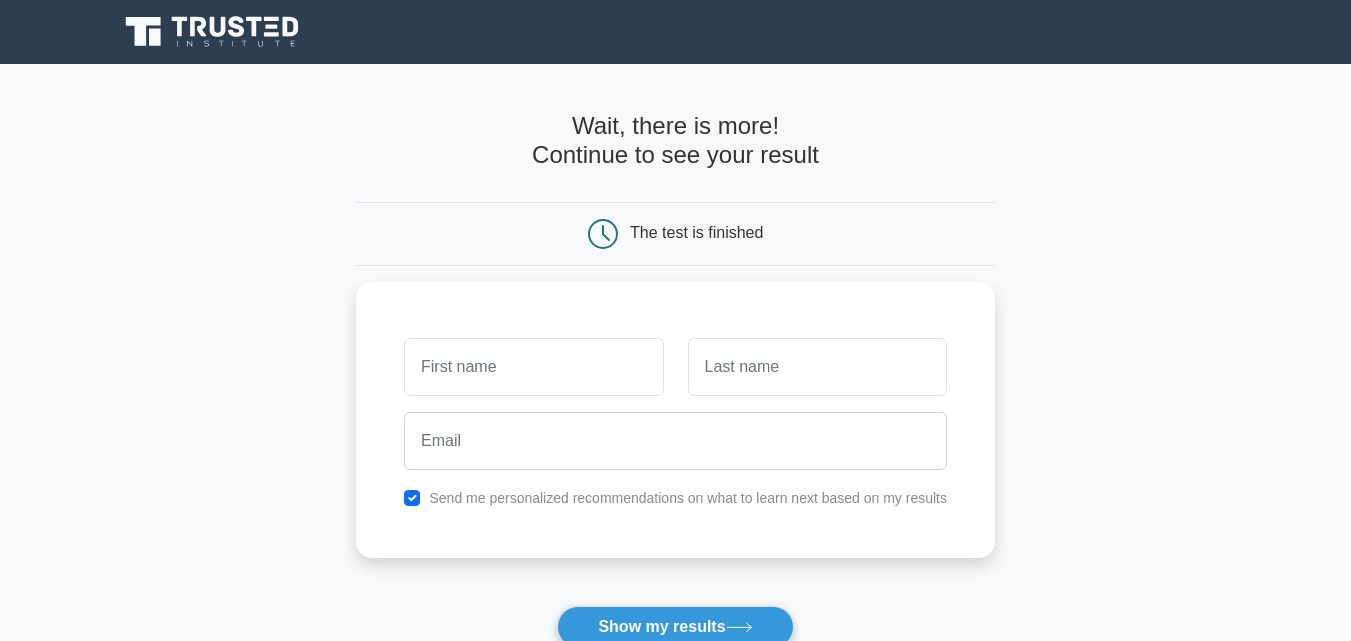 scroll, scrollTop: 0, scrollLeft: 0, axis: both 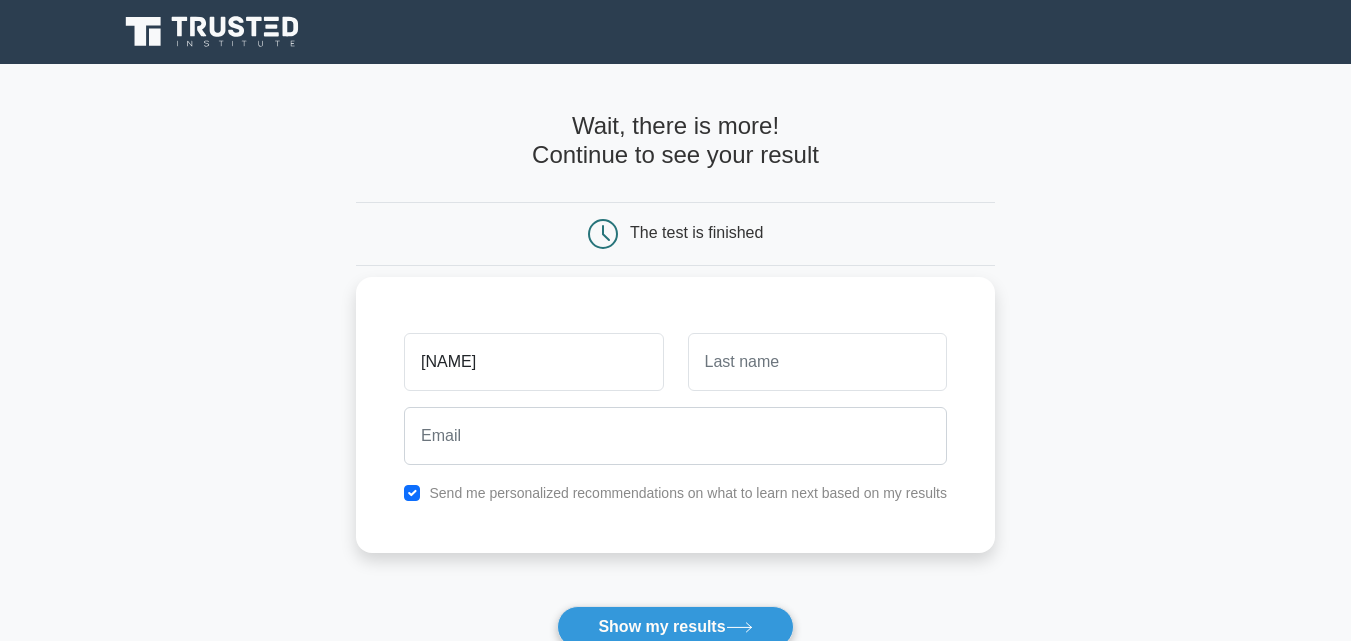type on "RUBAB" 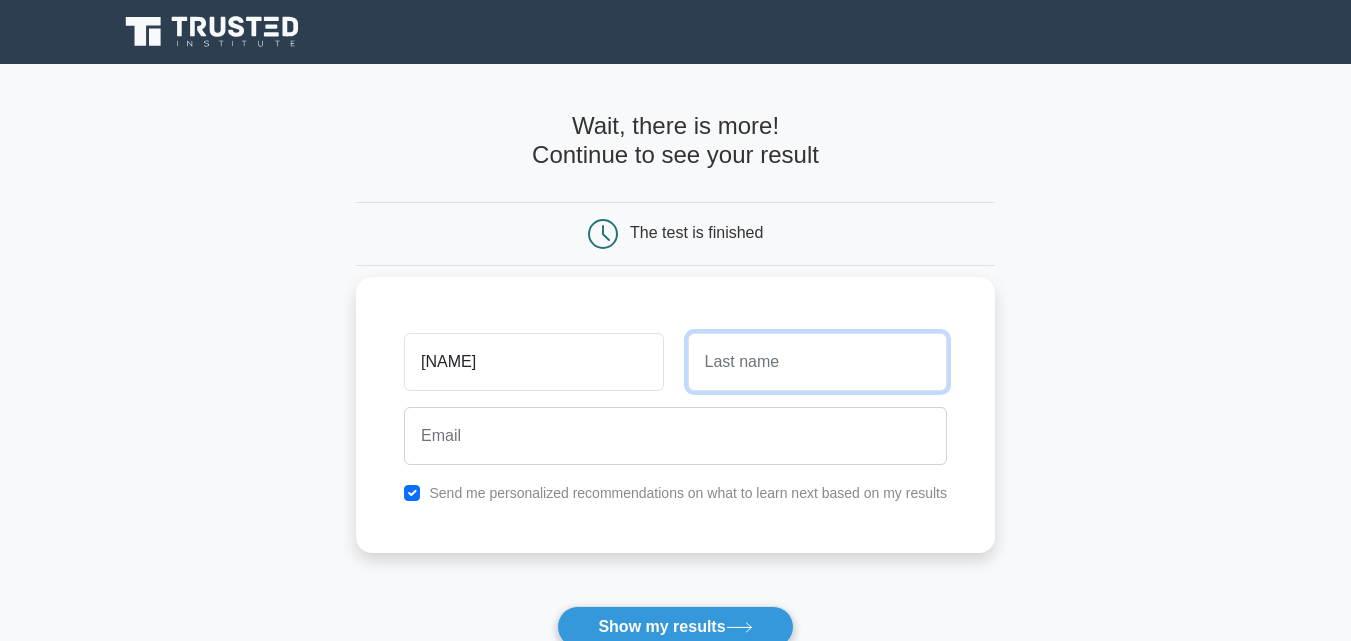 click at bounding box center (817, 362) 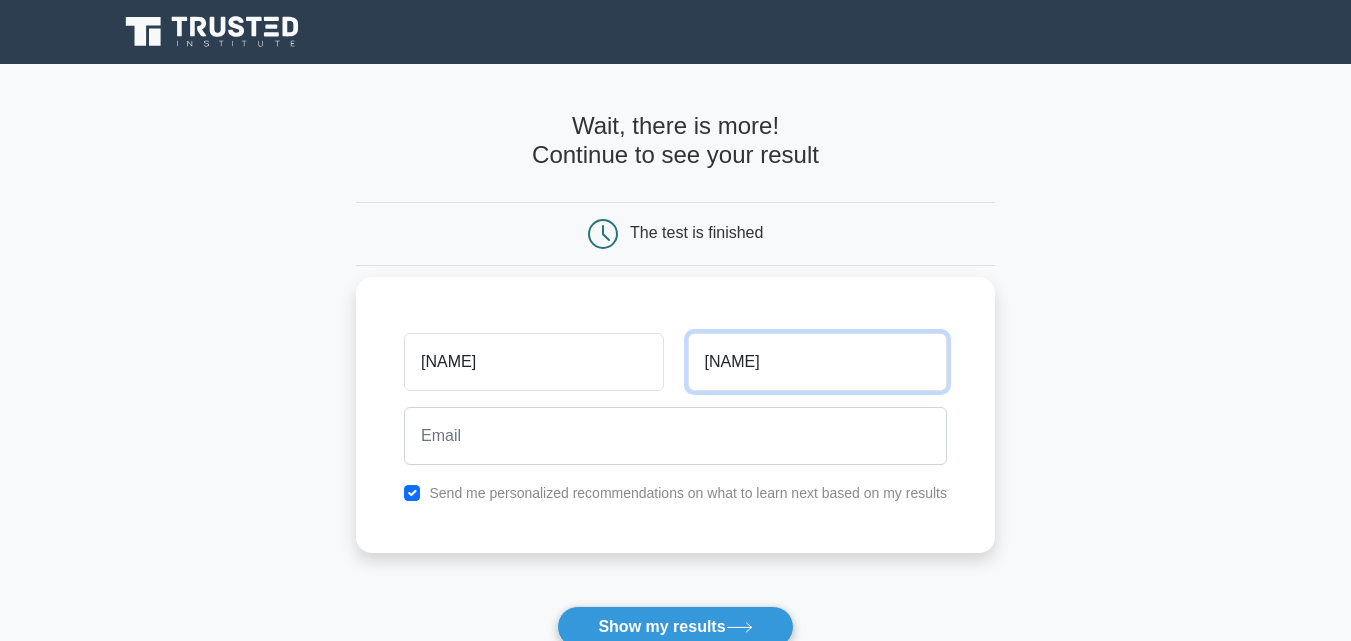 type on "NASIR" 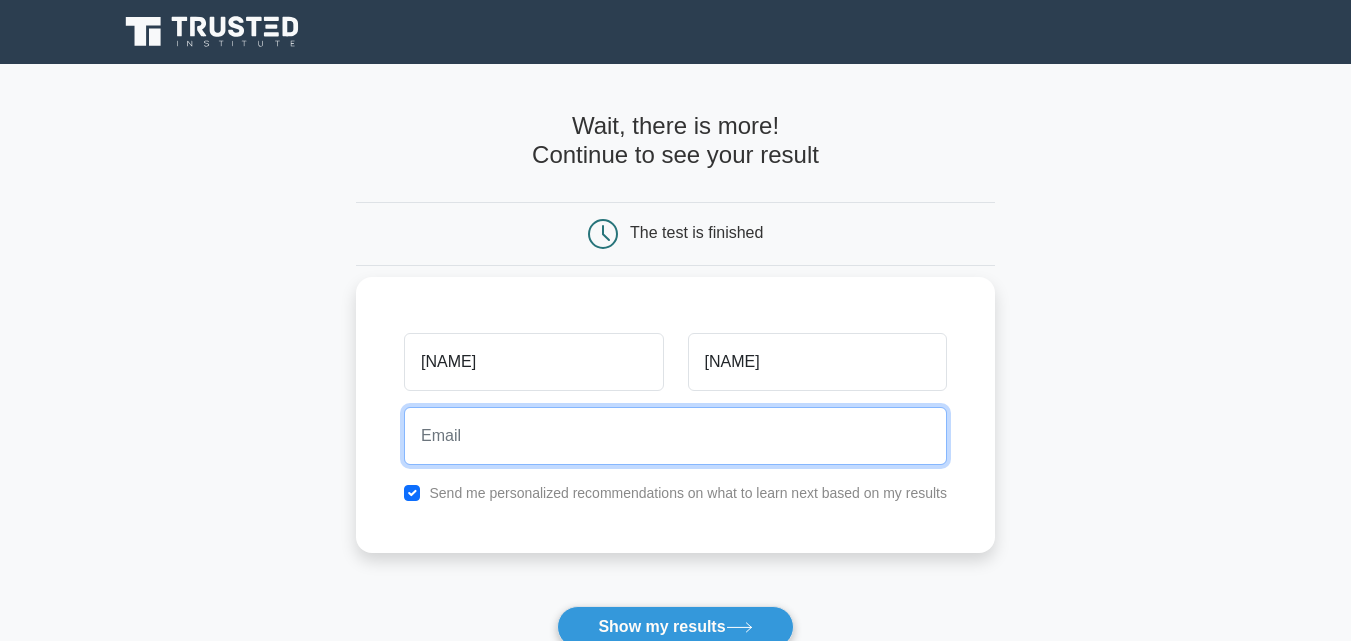 click at bounding box center (675, 436) 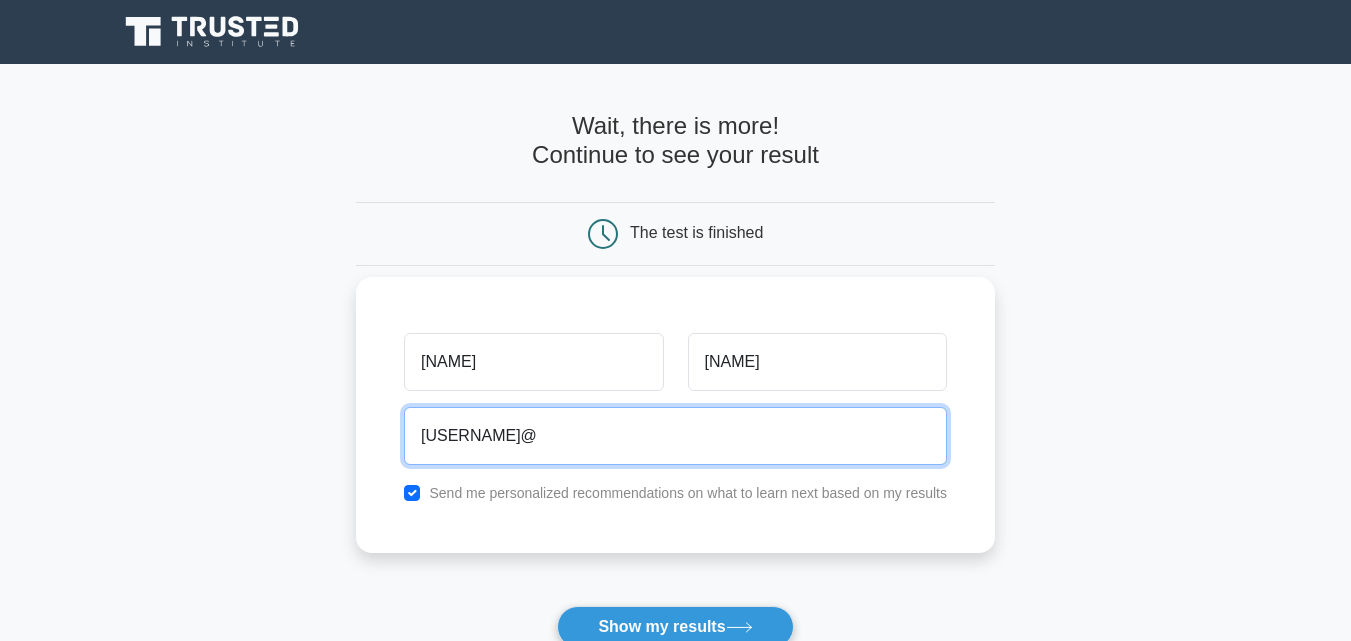 click on "nasiralihassan981@" at bounding box center (675, 436) 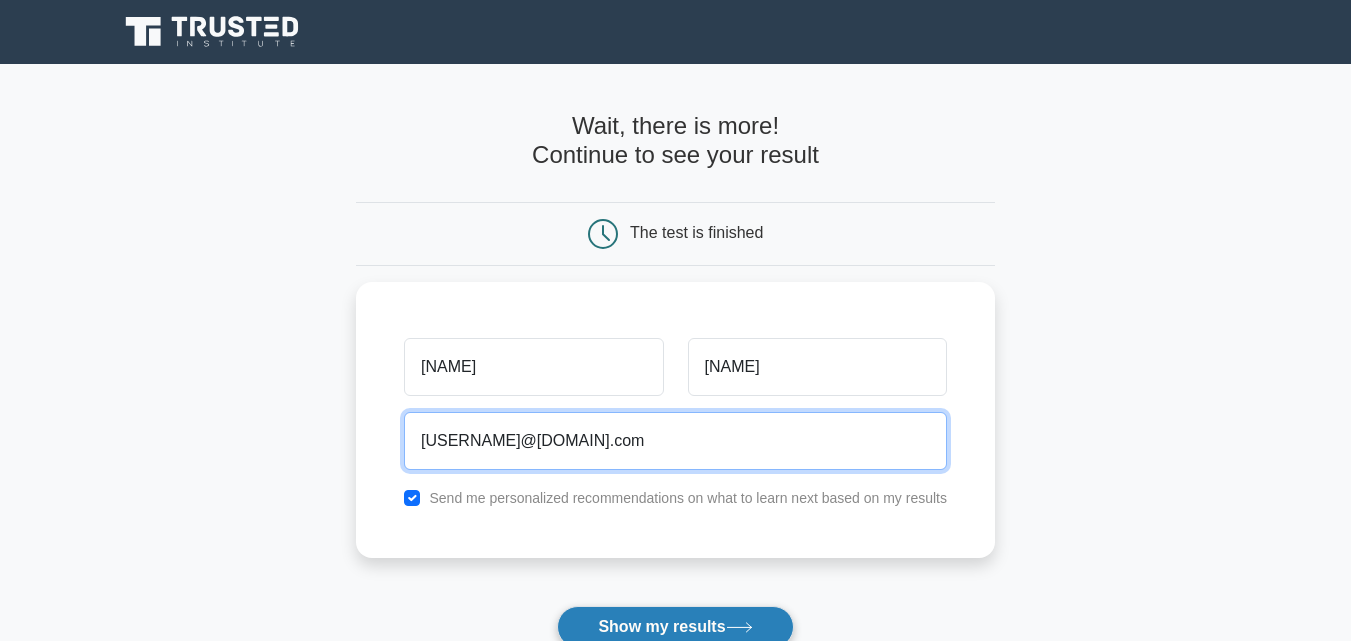 type on "nasiralihassan981@gmail.com" 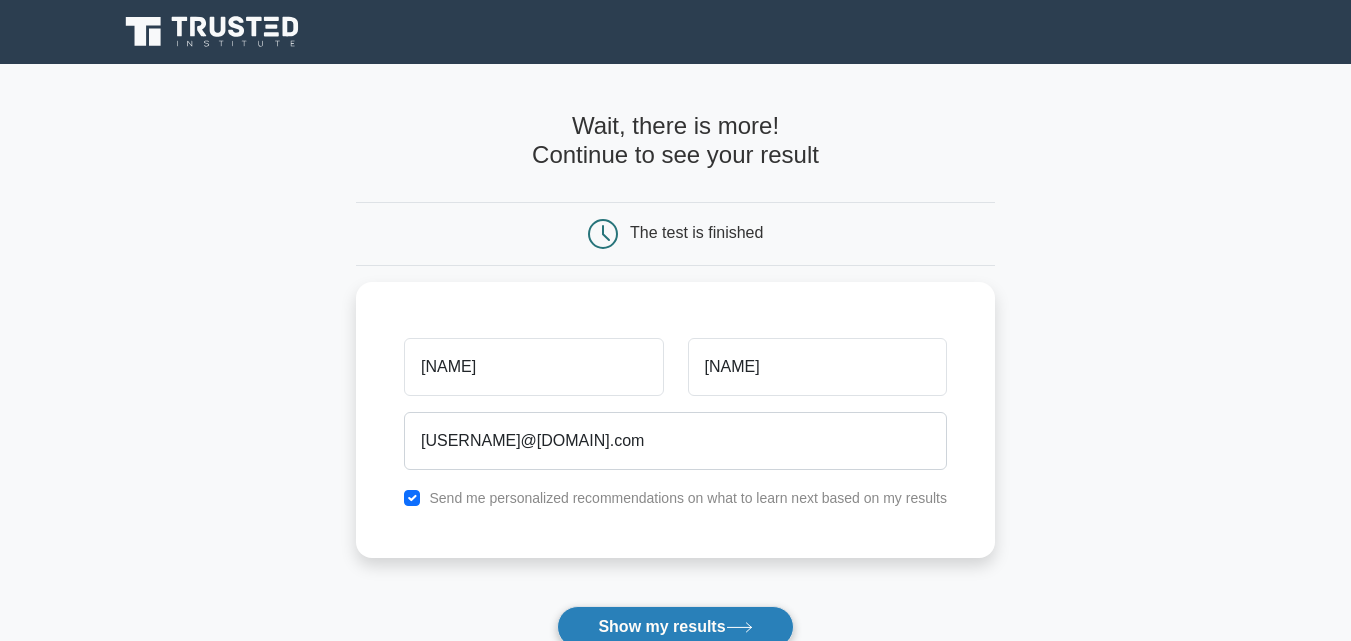 click on "Show my results" at bounding box center [675, 627] 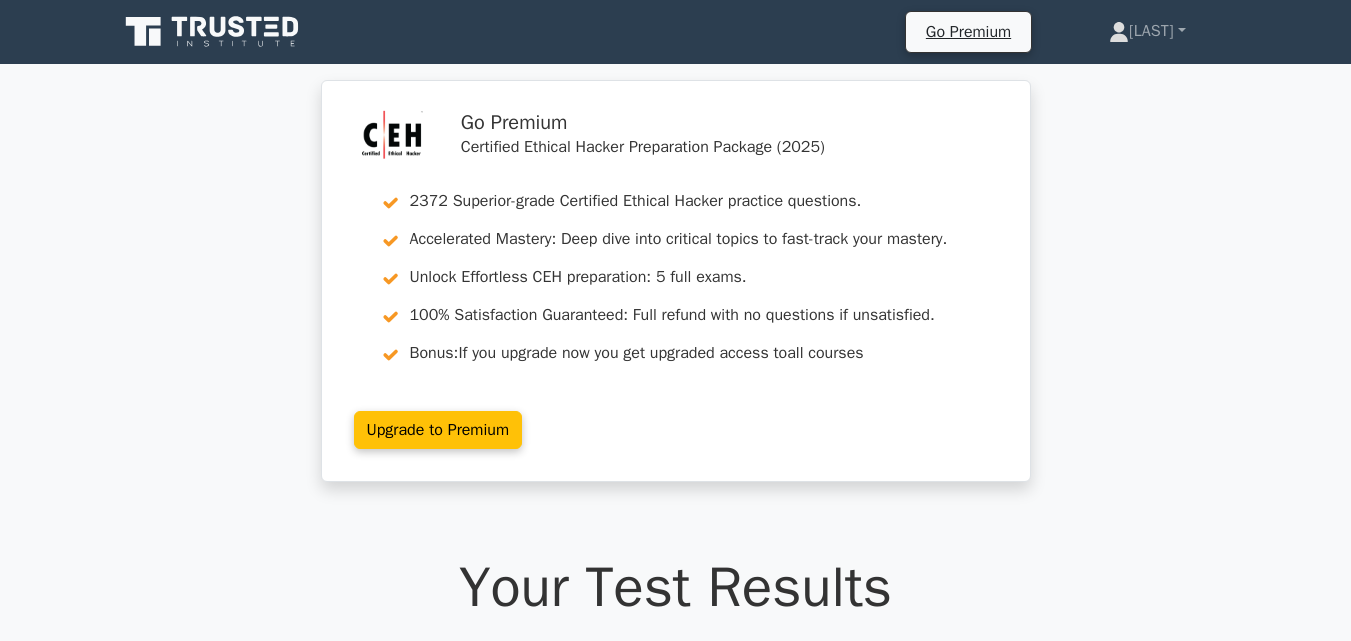 scroll, scrollTop: 0, scrollLeft: 0, axis: both 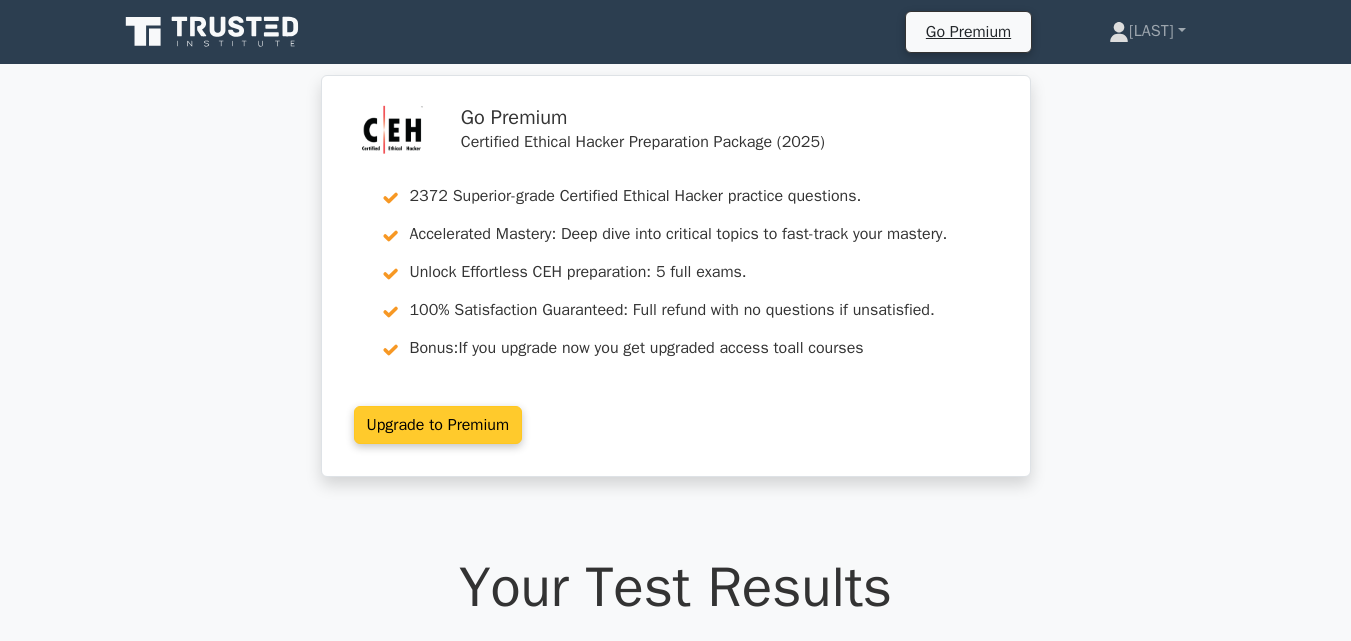 click on "Upgrade to Premium" at bounding box center [438, 425] 